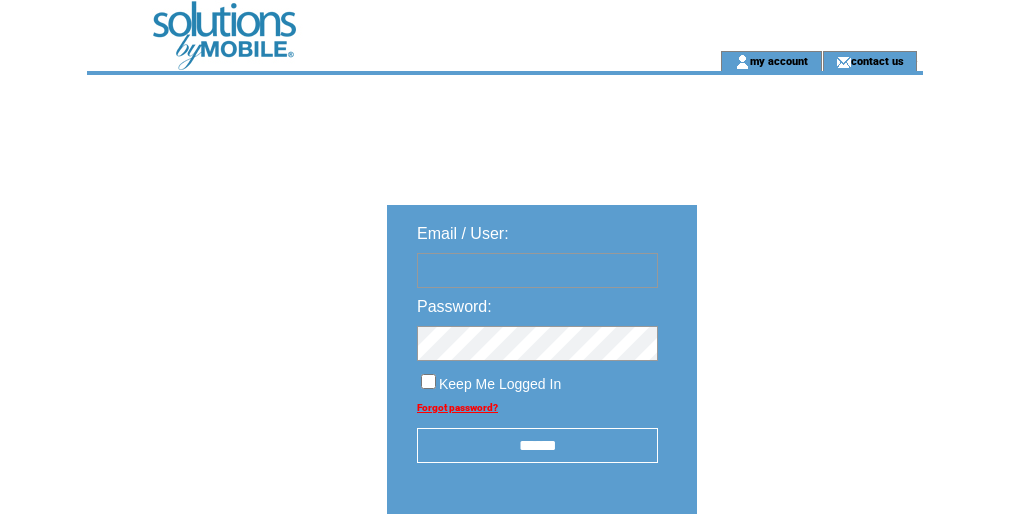 scroll, scrollTop: 0, scrollLeft: 0, axis: both 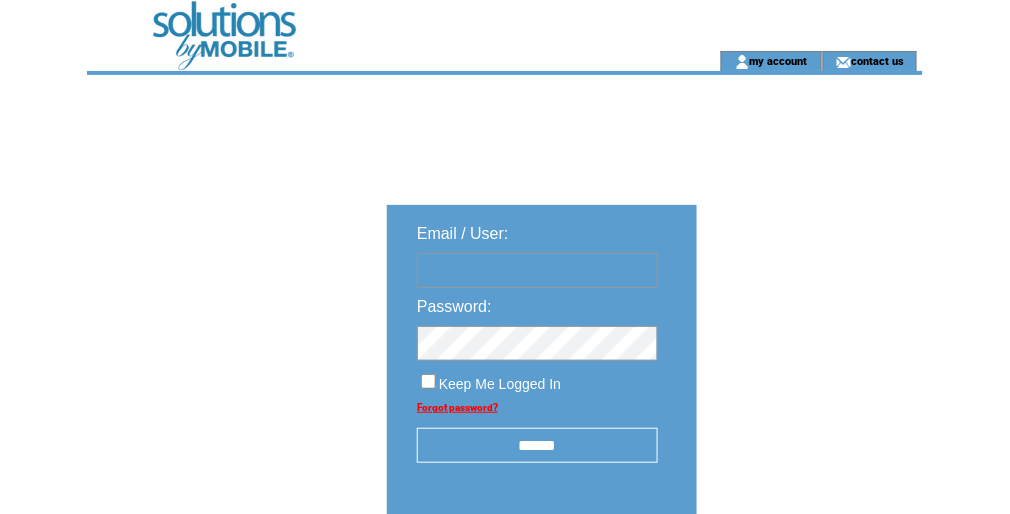 type on "********" 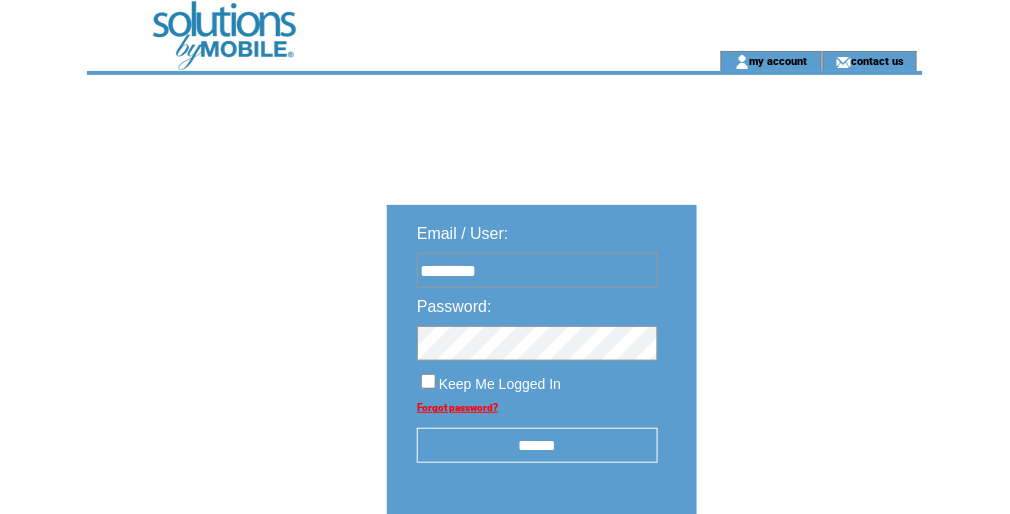 click at bounding box center (371, 25) 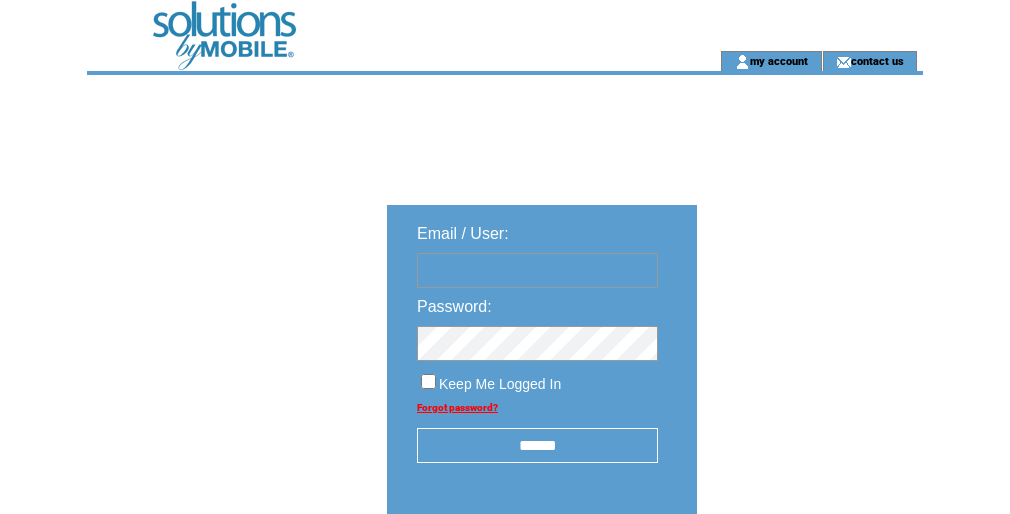 scroll, scrollTop: 0, scrollLeft: 0, axis: both 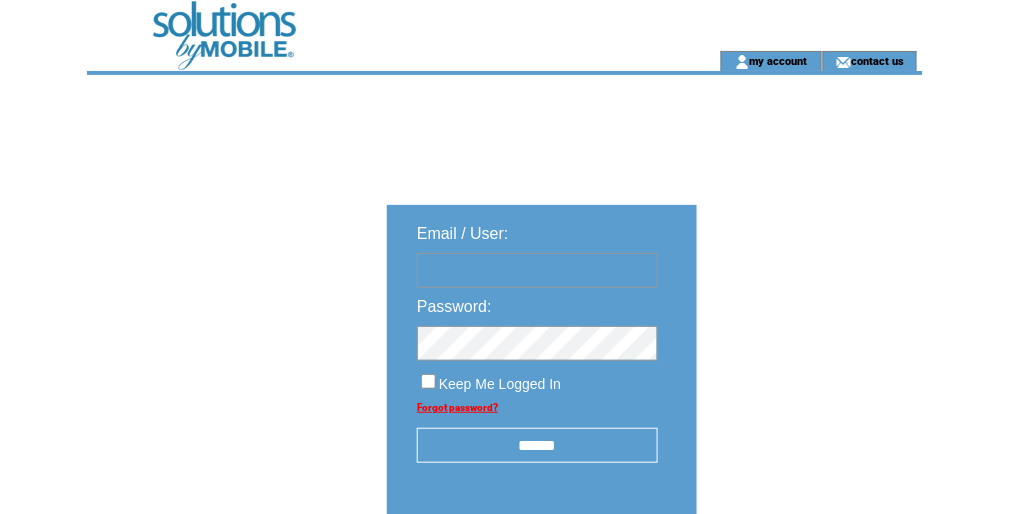 type on "********" 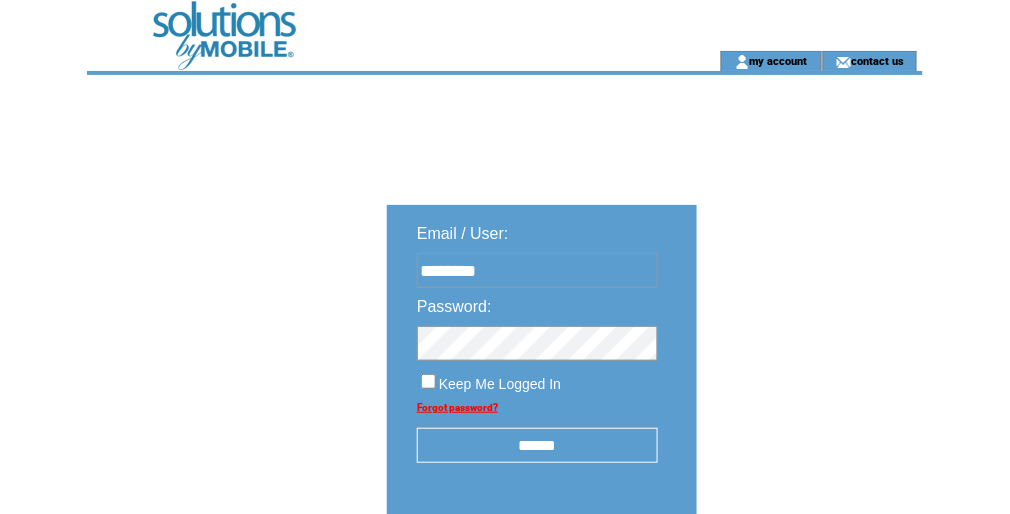 click on "******" at bounding box center (537, 445) 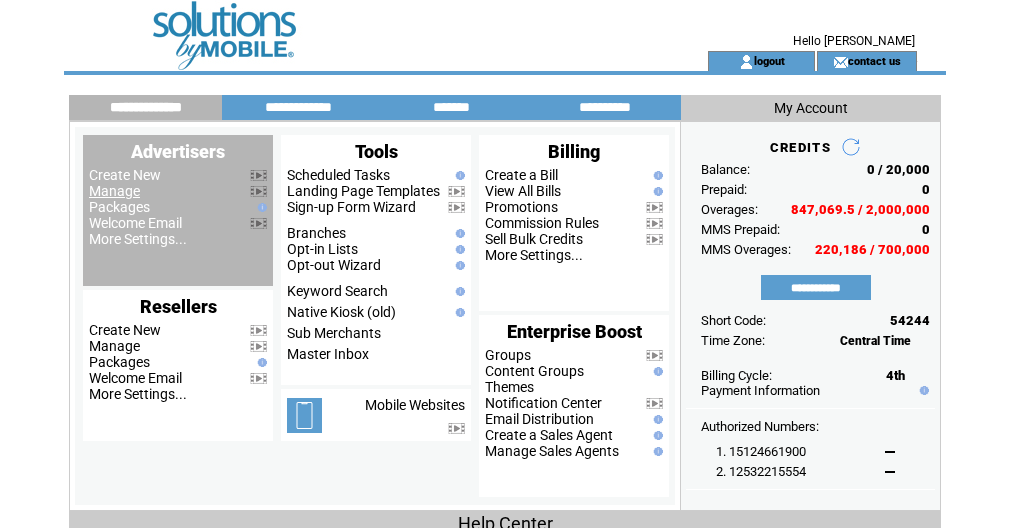 scroll, scrollTop: 0, scrollLeft: 0, axis: both 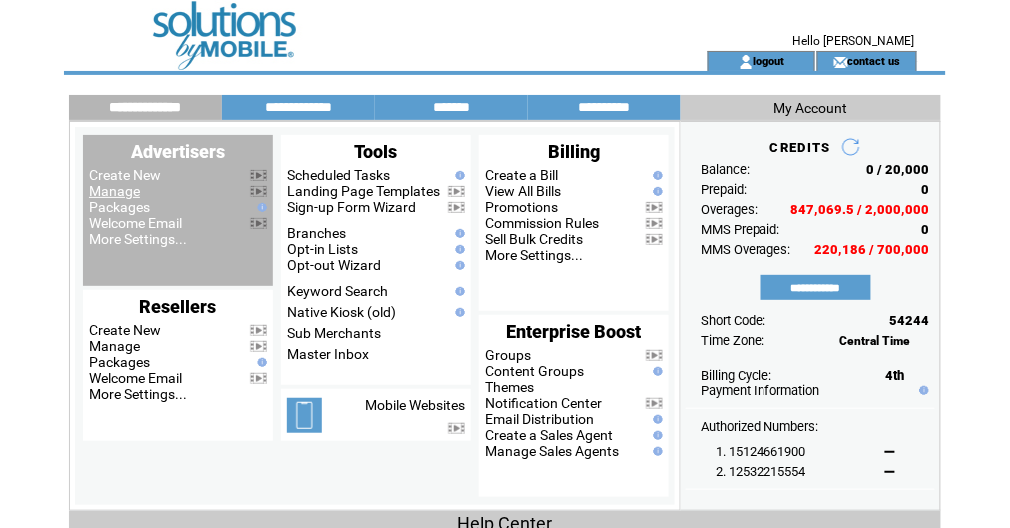 click on "Manage" at bounding box center [114, 191] 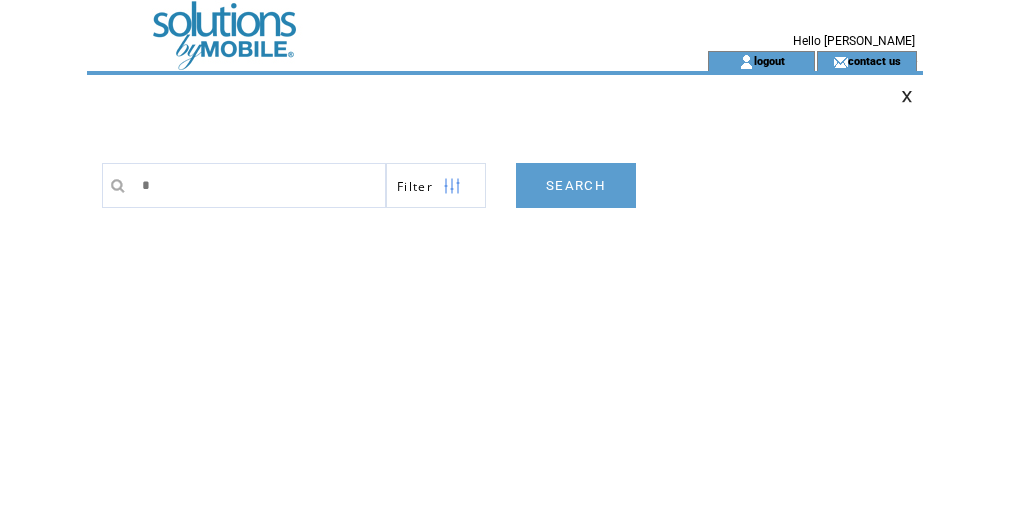 scroll, scrollTop: 0, scrollLeft: 0, axis: both 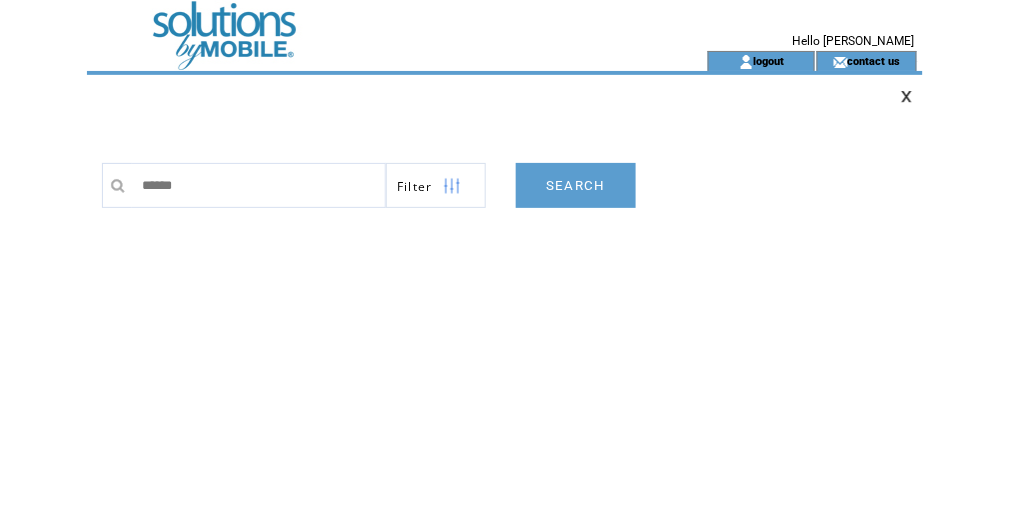 type on "*******" 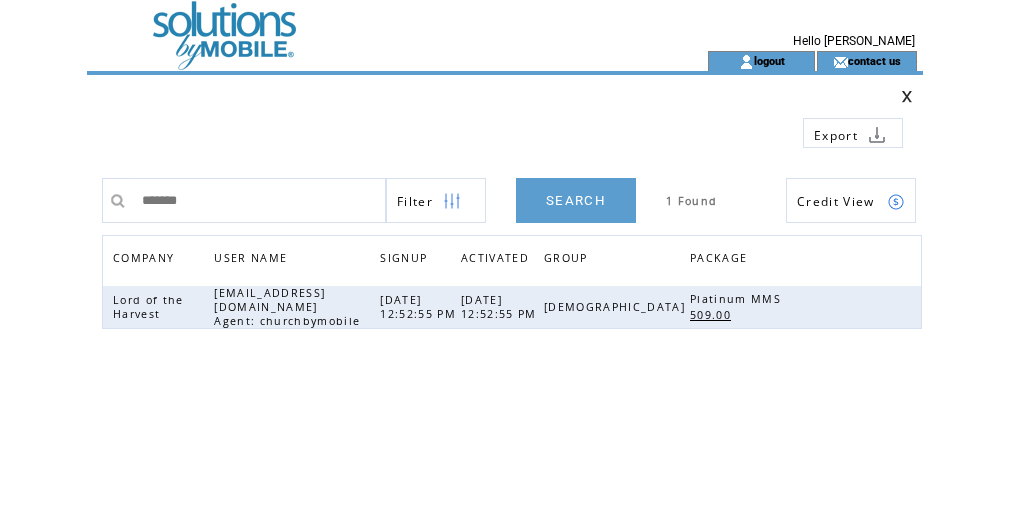 scroll, scrollTop: 0, scrollLeft: 0, axis: both 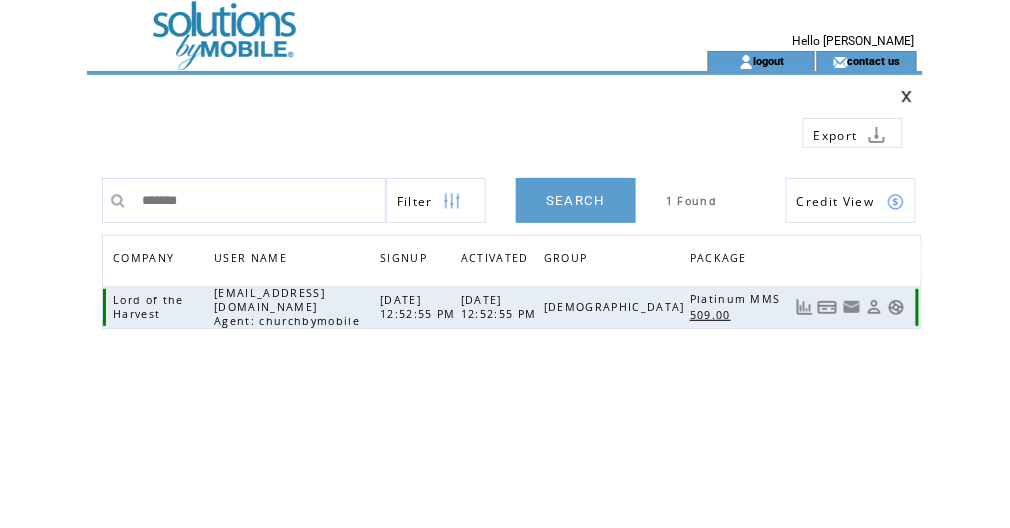 click at bounding box center [896, 307] 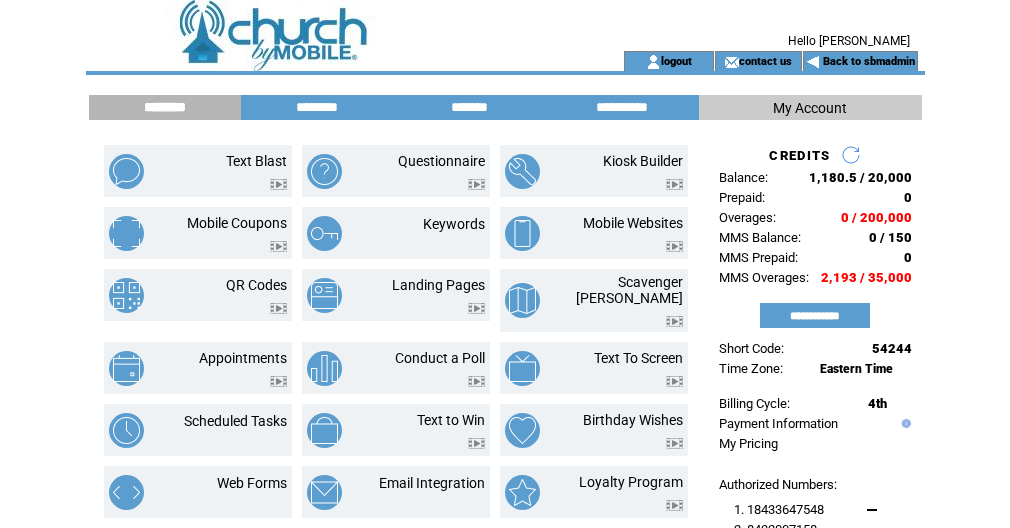 scroll, scrollTop: 0, scrollLeft: 0, axis: both 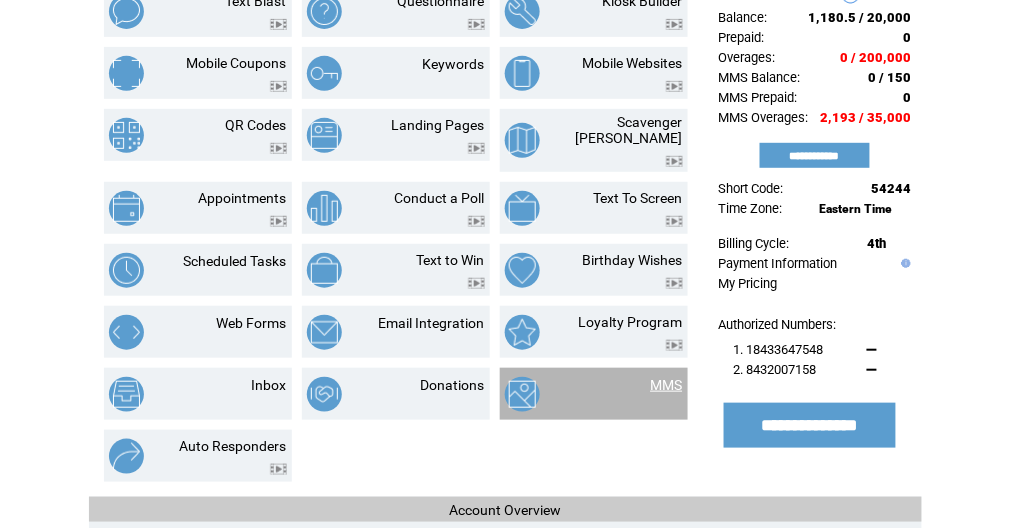 click on "MMS" at bounding box center [667, 385] 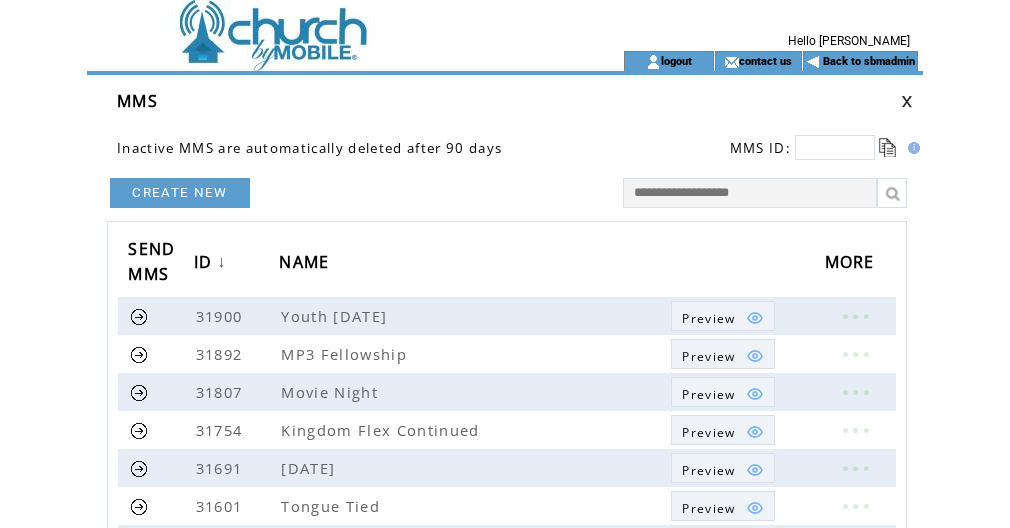 scroll, scrollTop: 0, scrollLeft: 0, axis: both 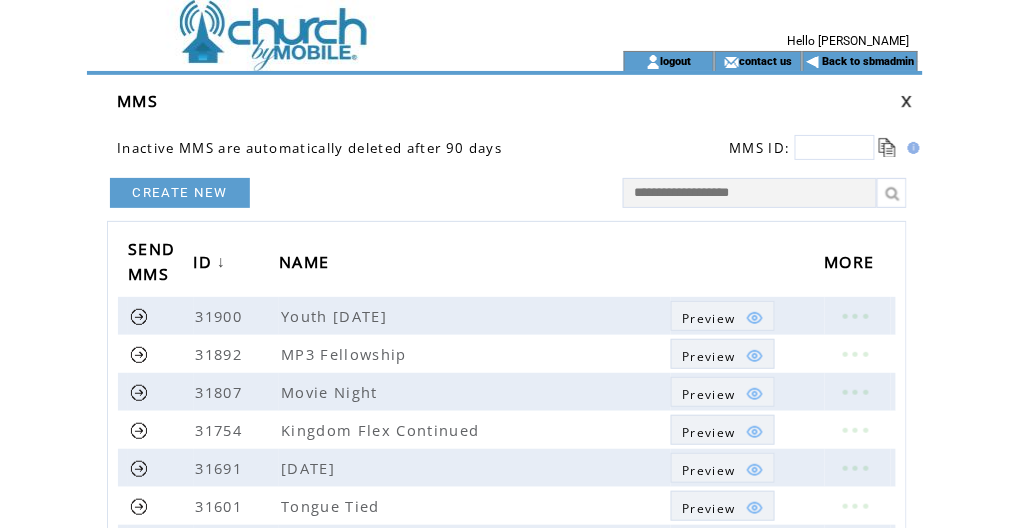 click on "CREATE NEW" at bounding box center [180, 193] 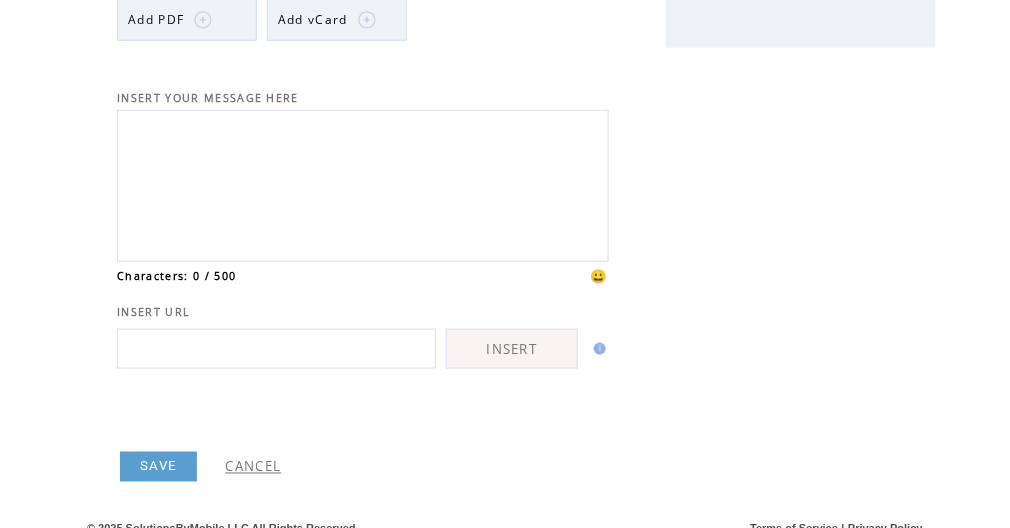 scroll, scrollTop: 0, scrollLeft: 0, axis: both 